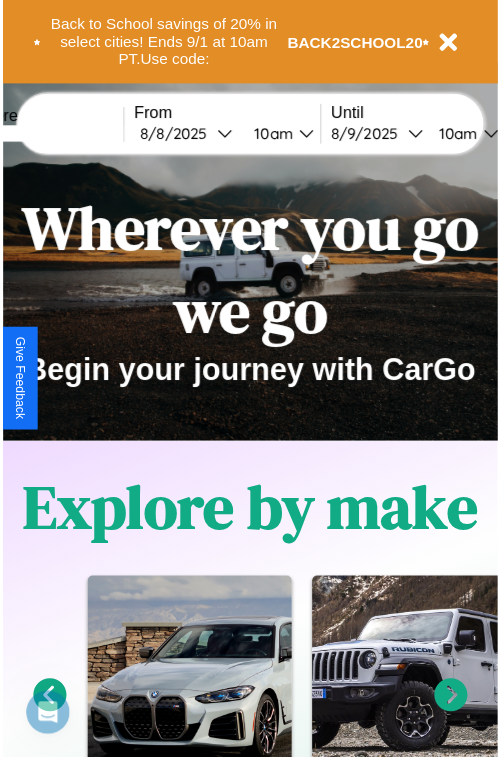 scroll, scrollTop: 0, scrollLeft: 0, axis: both 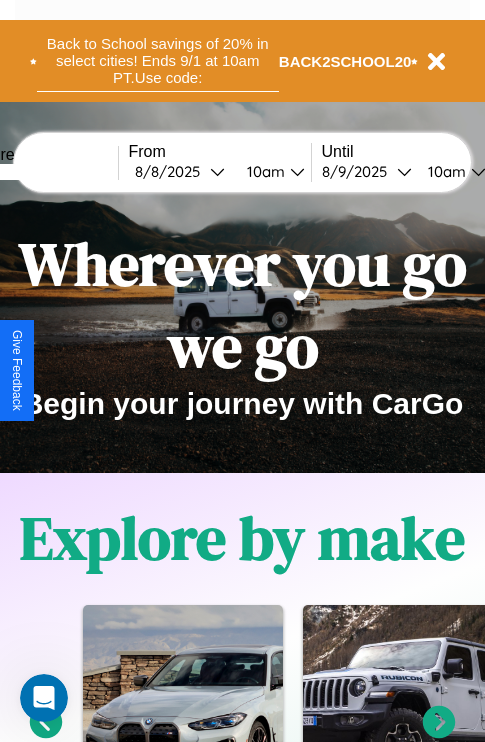 click on "Back to School savings of 20% in select cities! Ends 9/1 at 10am PT.  Use code:" at bounding box center (158, 61) 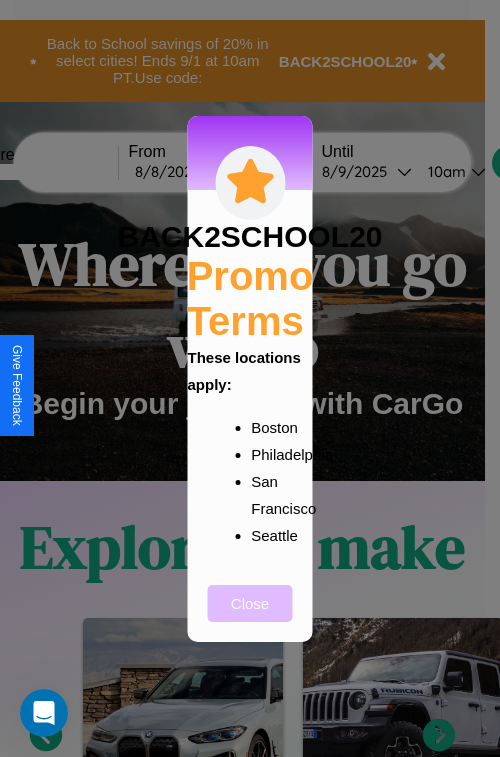 click on "Close" at bounding box center (250, 603) 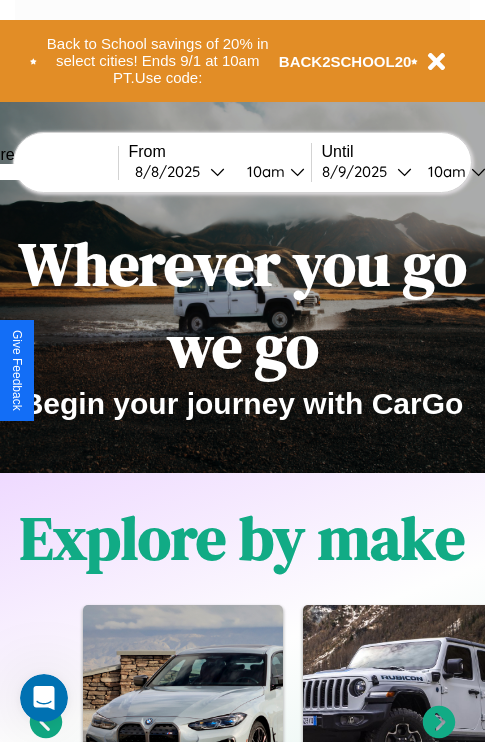 click at bounding box center [43, 172] 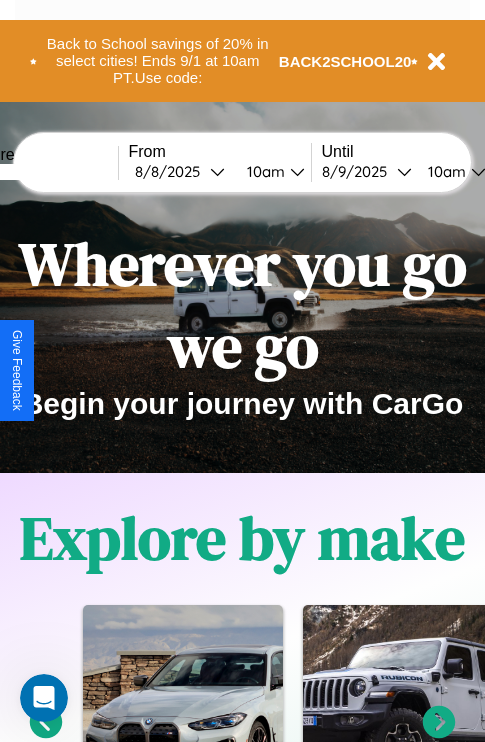type on "****" 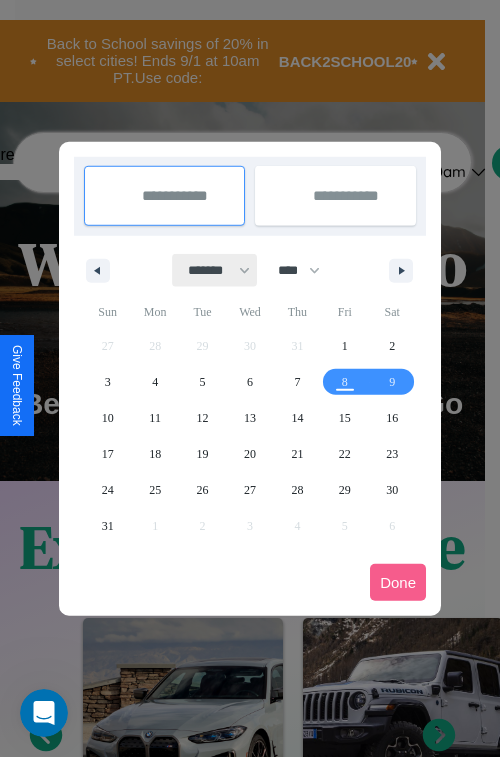 click on "******* ******** ***** ***** *** **** **** ****** ********* ******* ******** ********" at bounding box center [215, 270] 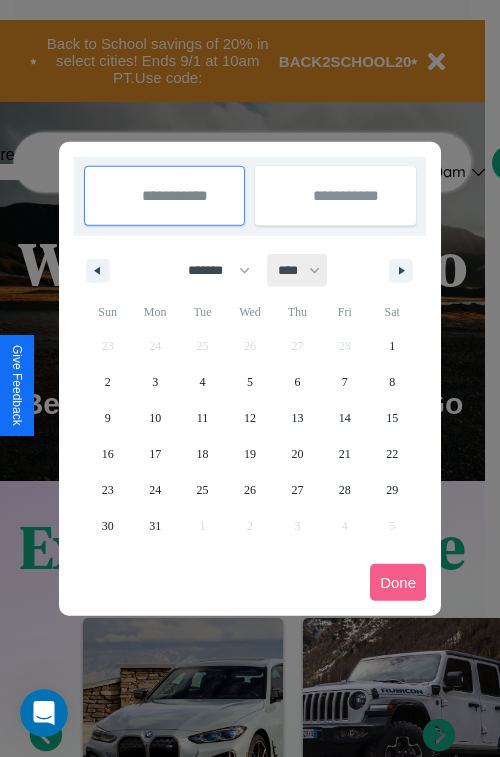 click on "**** **** **** **** **** **** **** **** **** **** **** **** **** **** **** **** **** **** **** **** **** **** **** **** **** **** **** **** **** **** **** **** **** **** **** **** **** **** **** **** **** **** **** **** **** **** **** **** **** **** **** **** **** **** **** **** **** **** **** **** **** **** **** **** **** **** **** **** **** **** **** **** **** **** **** **** **** **** **** **** **** **** **** **** **** **** **** **** **** **** **** **** **** **** **** **** **** **** **** **** **** **** **** **** **** **** **** **** **** **** **** **** **** **** **** **** **** **** **** **** ****" at bounding box center [298, 270] 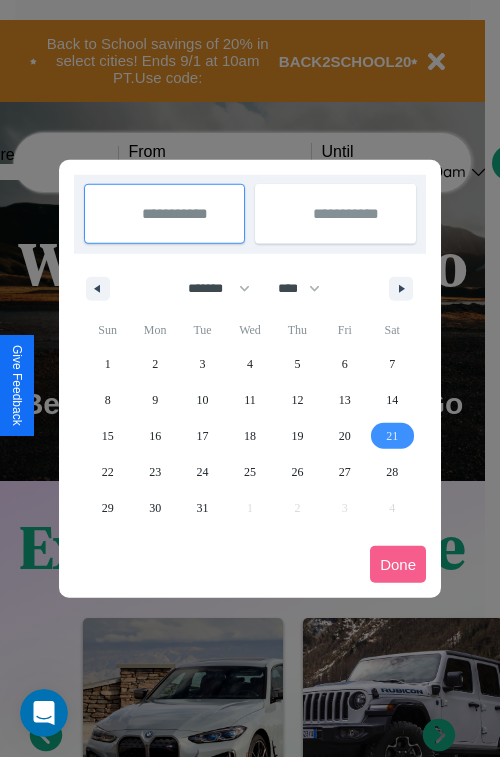 click on "21" at bounding box center (392, 436) 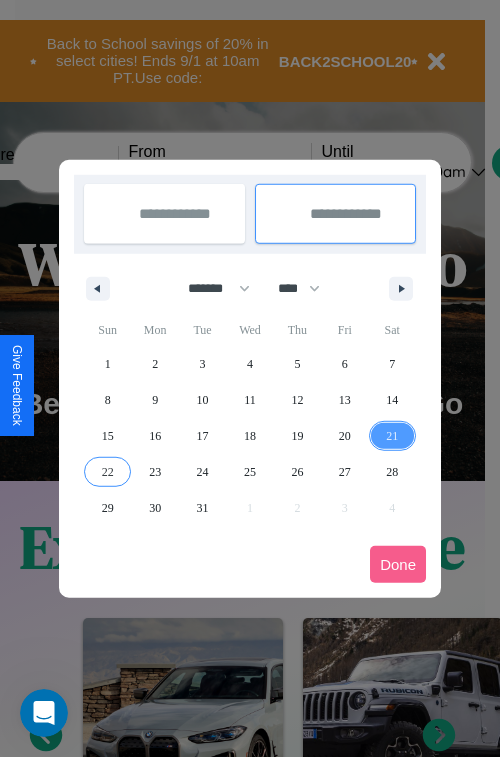 click on "22" at bounding box center (108, 472) 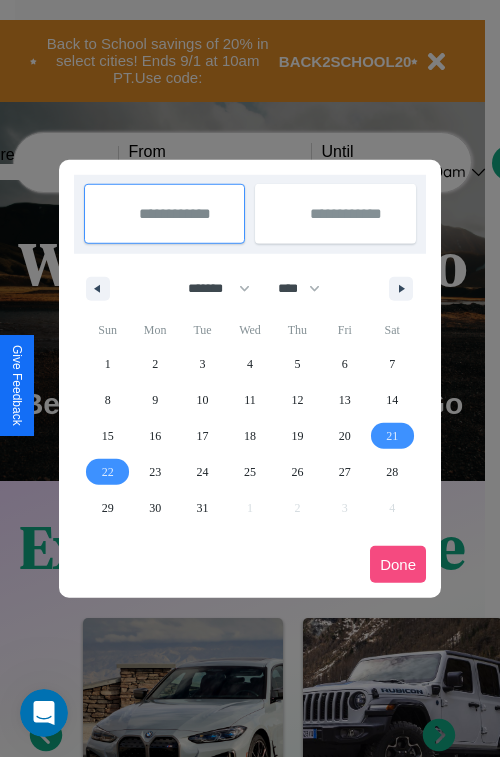 click on "Done" at bounding box center [398, 564] 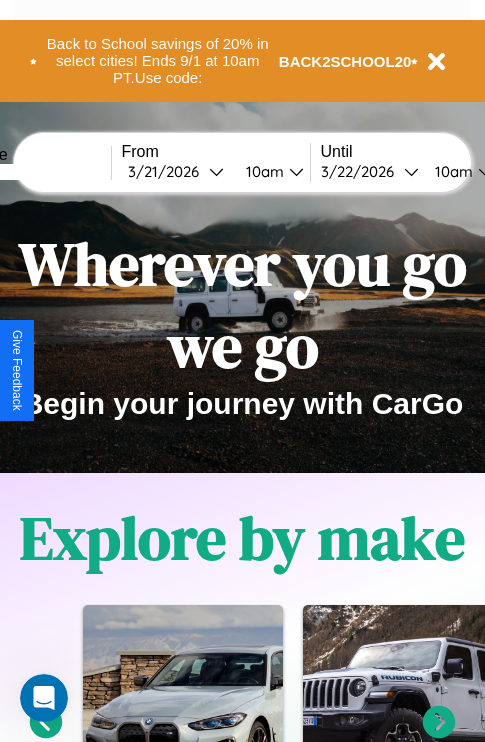 click on "10am" at bounding box center [262, 171] 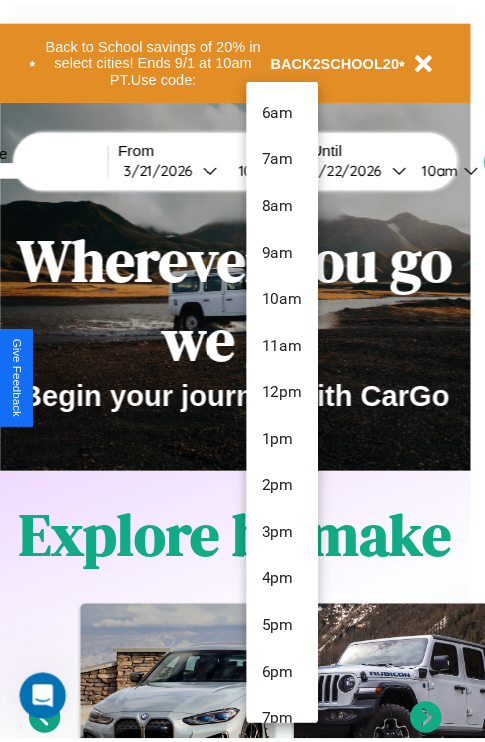 scroll, scrollTop: 163, scrollLeft: 0, axis: vertical 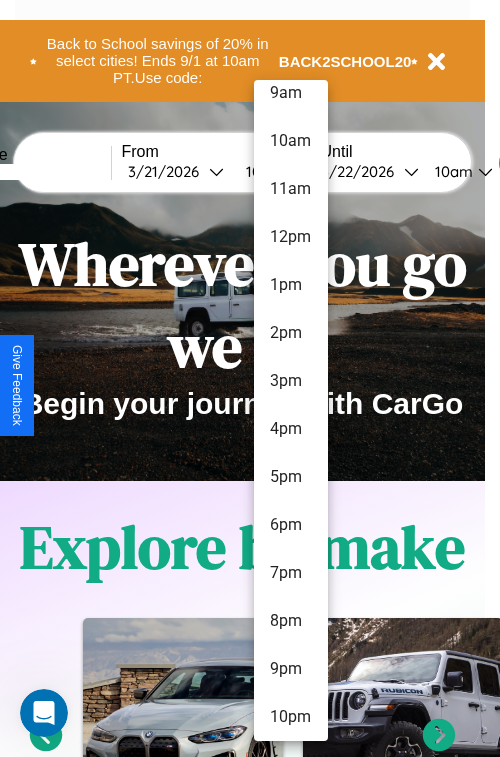 click on "10pm" at bounding box center (291, 717) 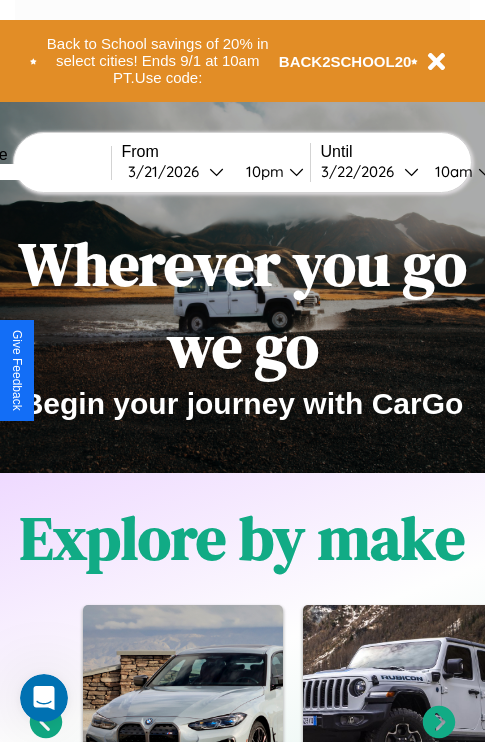 scroll, scrollTop: 0, scrollLeft: 75, axis: horizontal 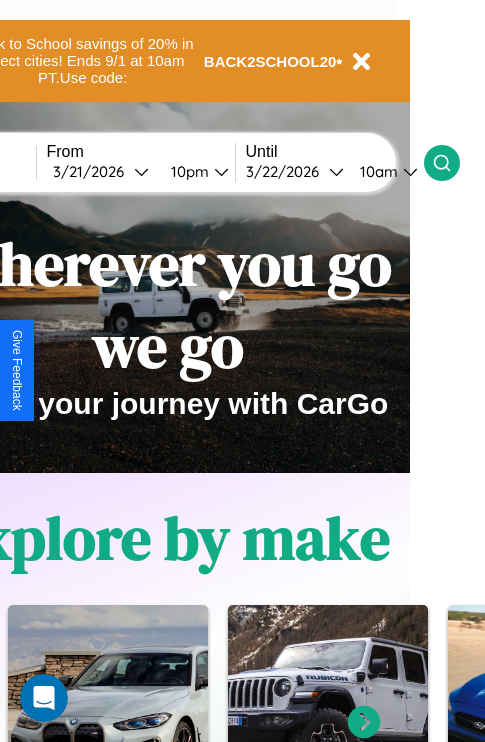 click 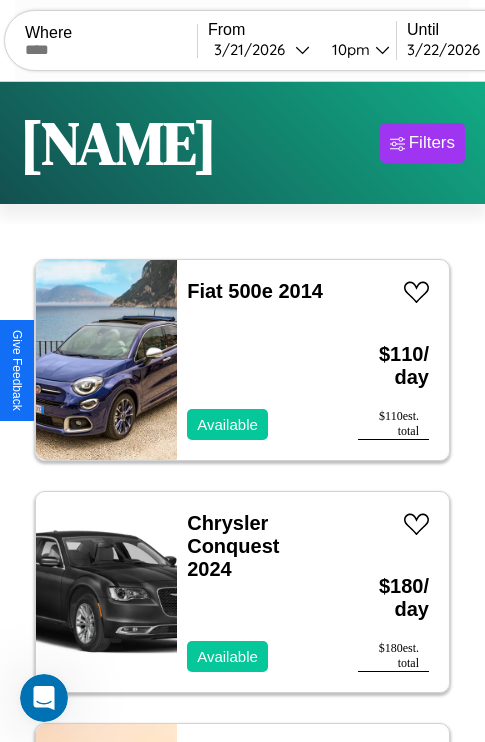 scroll, scrollTop: 50, scrollLeft: 0, axis: vertical 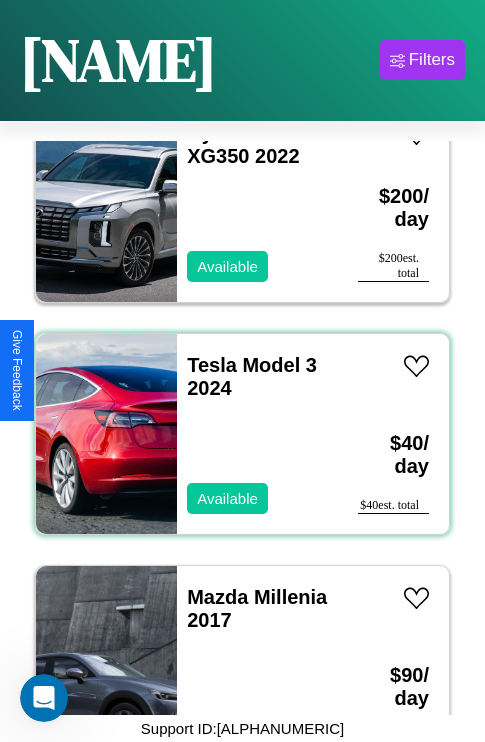 click on "Tesla   Model 3   2024 Available" at bounding box center (257, 434) 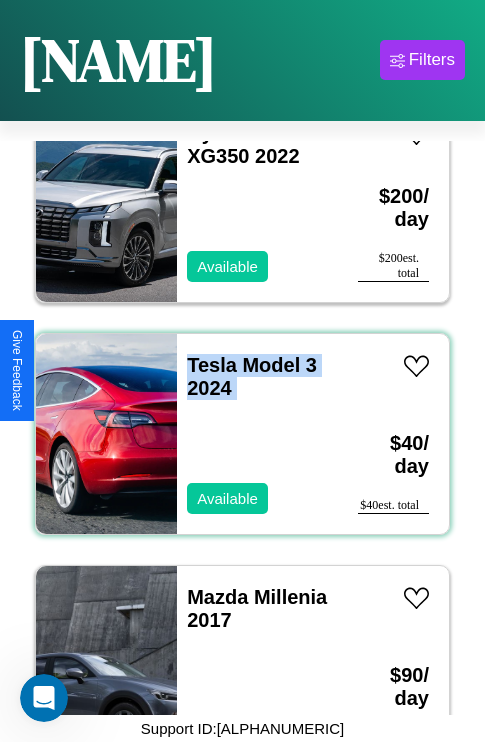 click on "Tesla   Model 3   2024 Available" at bounding box center [257, 434] 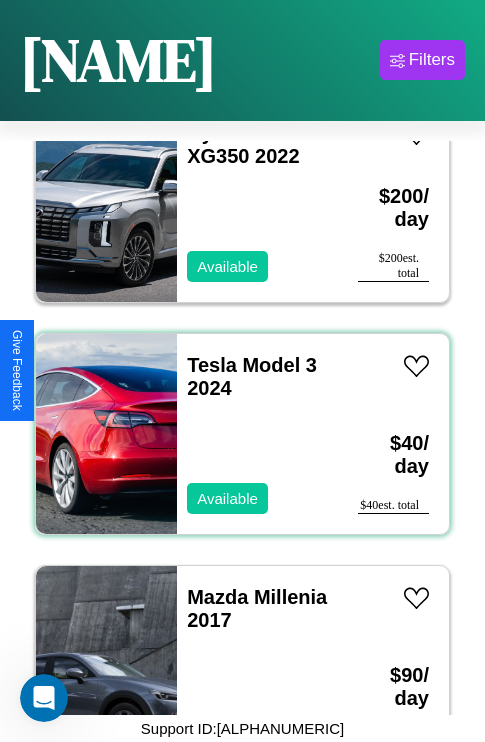 click on "Tesla   Model 3   2024 Available" at bounding box center [257, 434] 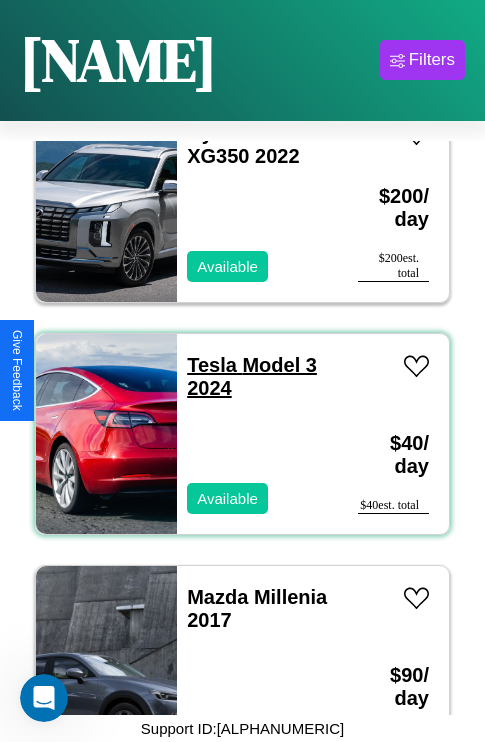click on "Tesla   Model 3   2024" at bounding box center (252, 376) 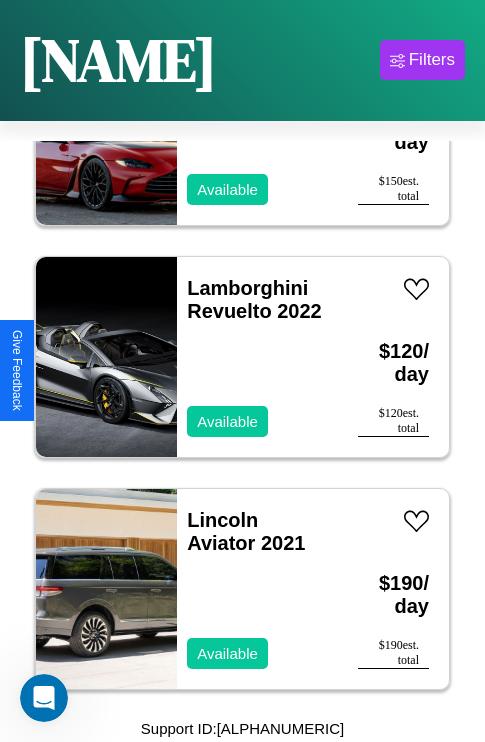 scroll, scrollTop: 307, scrollLeft: 0, axis: vertical 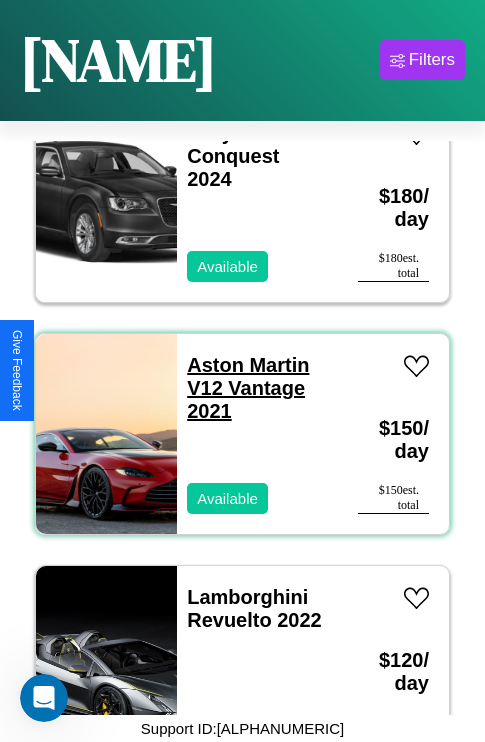 click on "Aston Martin   V12 Vantage   2021" at bounding box center (248, 388) 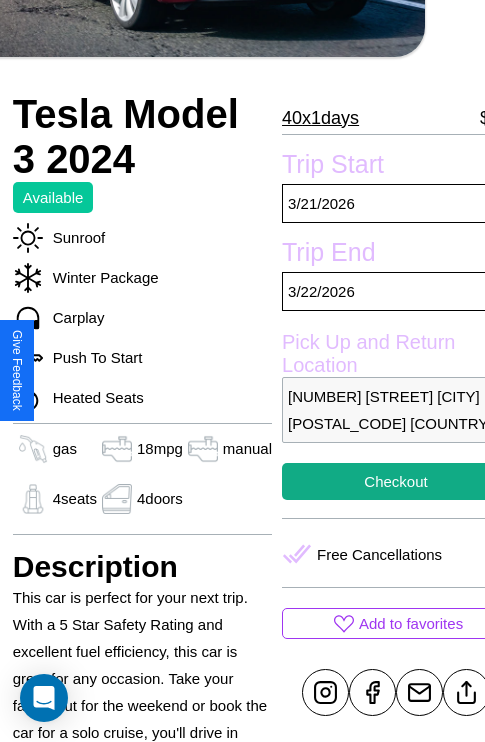 scroll, scrollTop: 336, scrollLeft: 68, axis: both 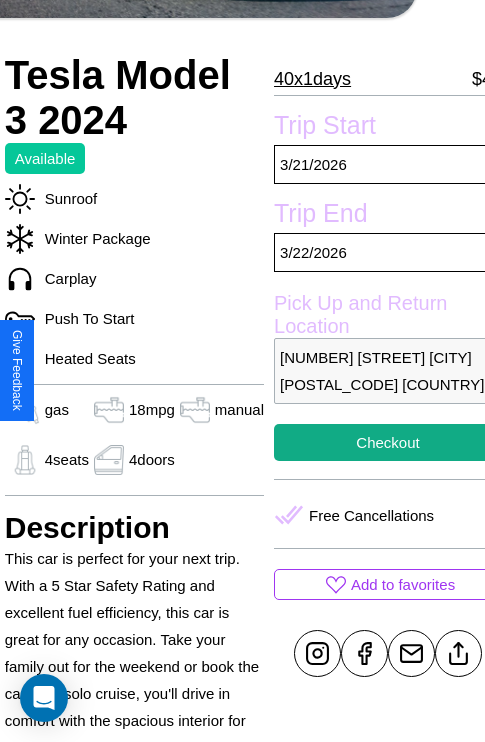 click on "[NUMBER] [STREET] [CITY] [POSTAL_CODE] [COUNTRY]" at bounding box center (388, 371) 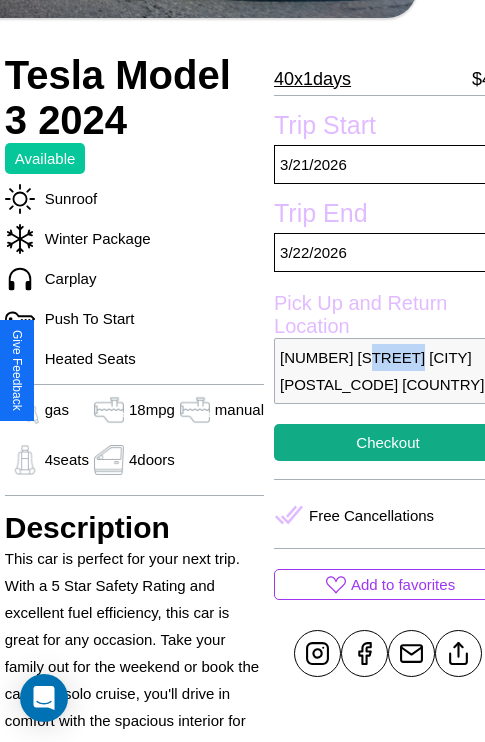click on "[NUMBER] [STREET] [CITY] [POSTAL_CODE] [COUNTRY]" at bounding box center (388, 371) 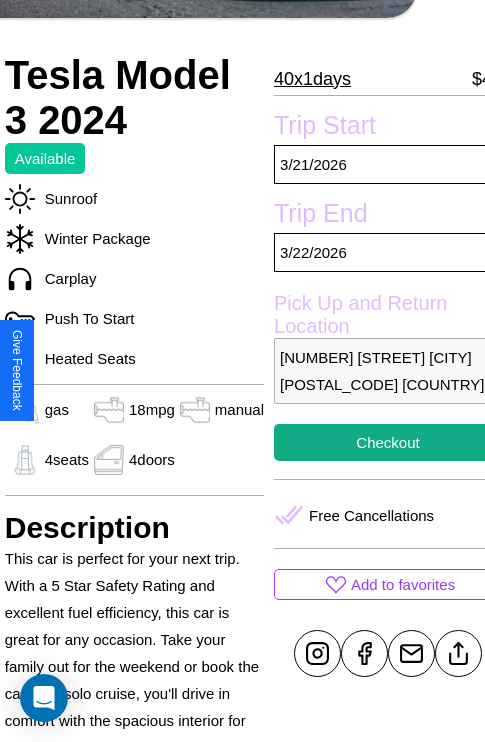 click on "[NUMBER] [STREET] [CITY] [POSTAL_CODE] [COUNTRY]" at bounding box center (388, 371) 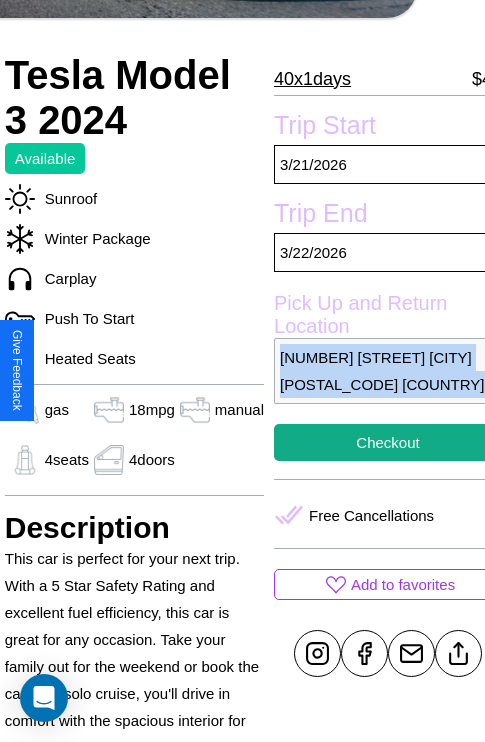 click on "[NUMBER] [STREET] [CITY] [POSTAL_CODE] [COUNTRY]" at bounding box center [388, 371] 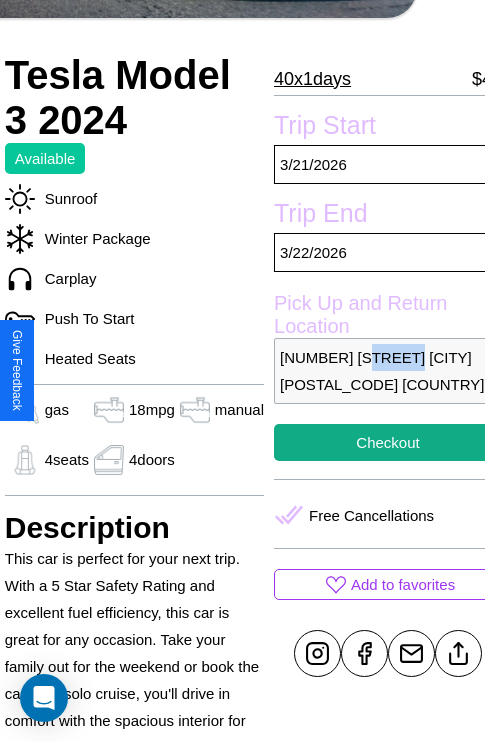 click on "[NUMBER] [STREET] [CITY] [POSTAL_CODE] [COUNTRY]" at bounding box center (388, 371) 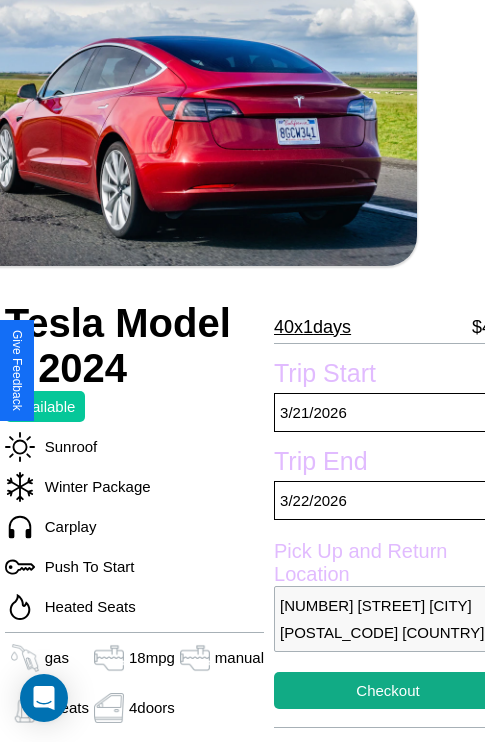 scroll, scrollTop: 63, scrollLeft: 68, axis: both 